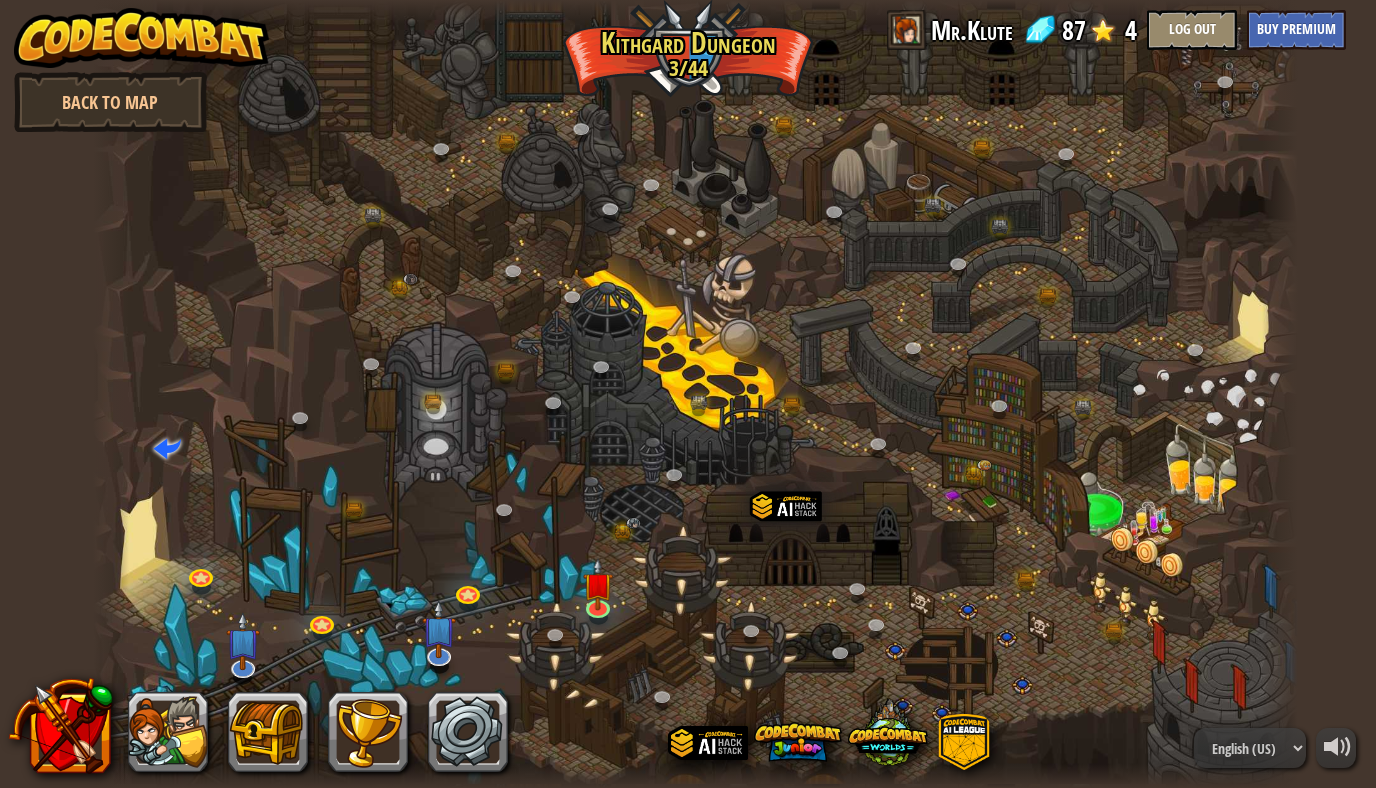 scroll, scrollTop: 0, scrollLeft: 0, axis: both 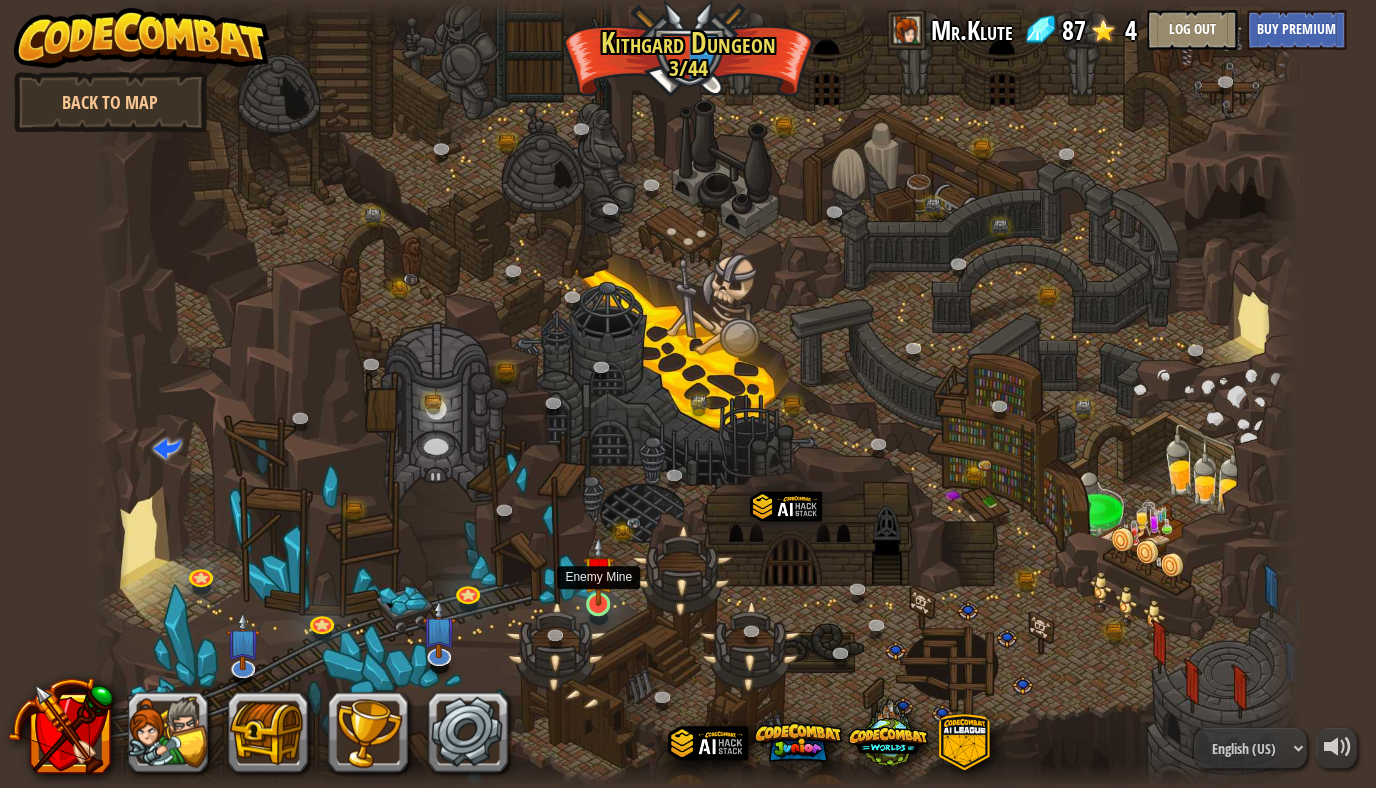click at bounding box center (598, 571) 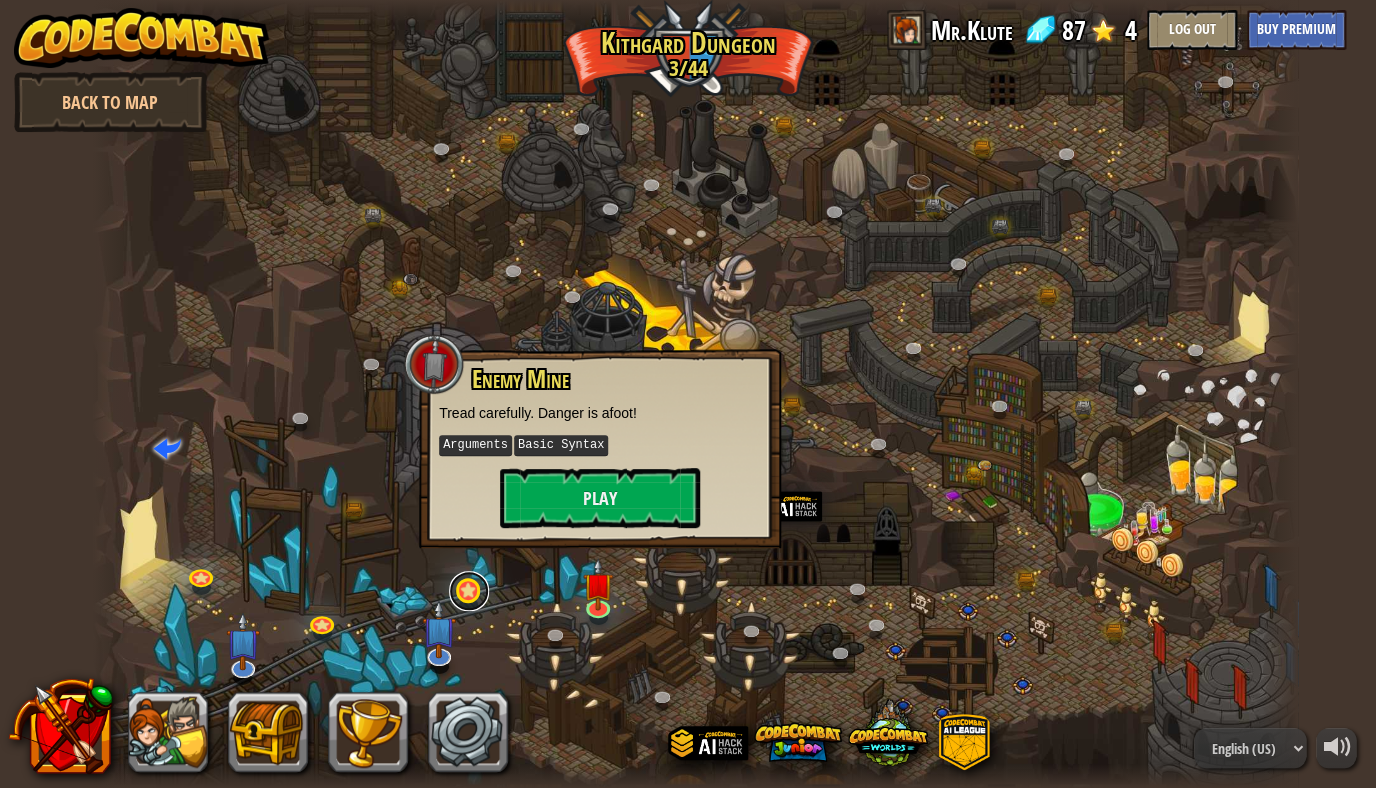 click at bounding box center (469, 591) 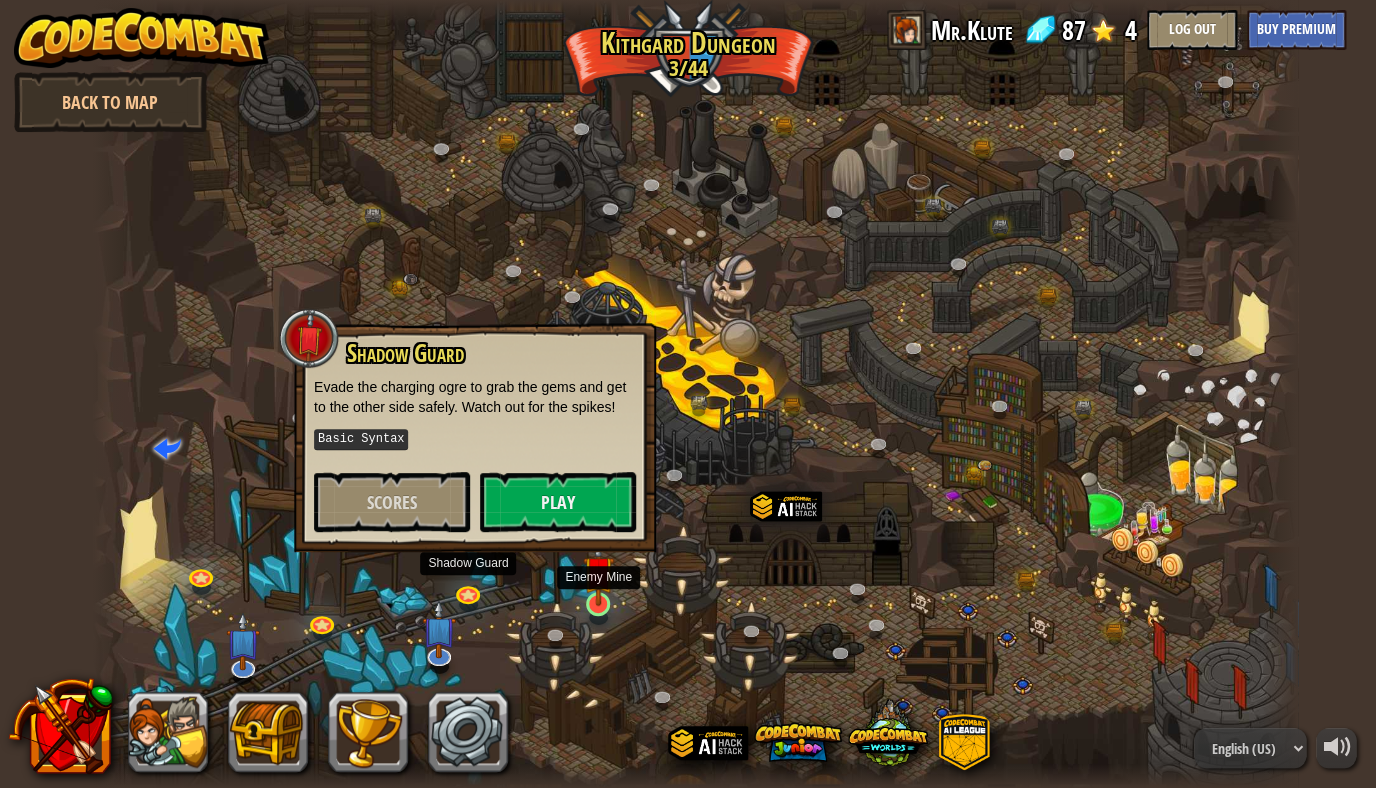click at bounding box center [598, 571] 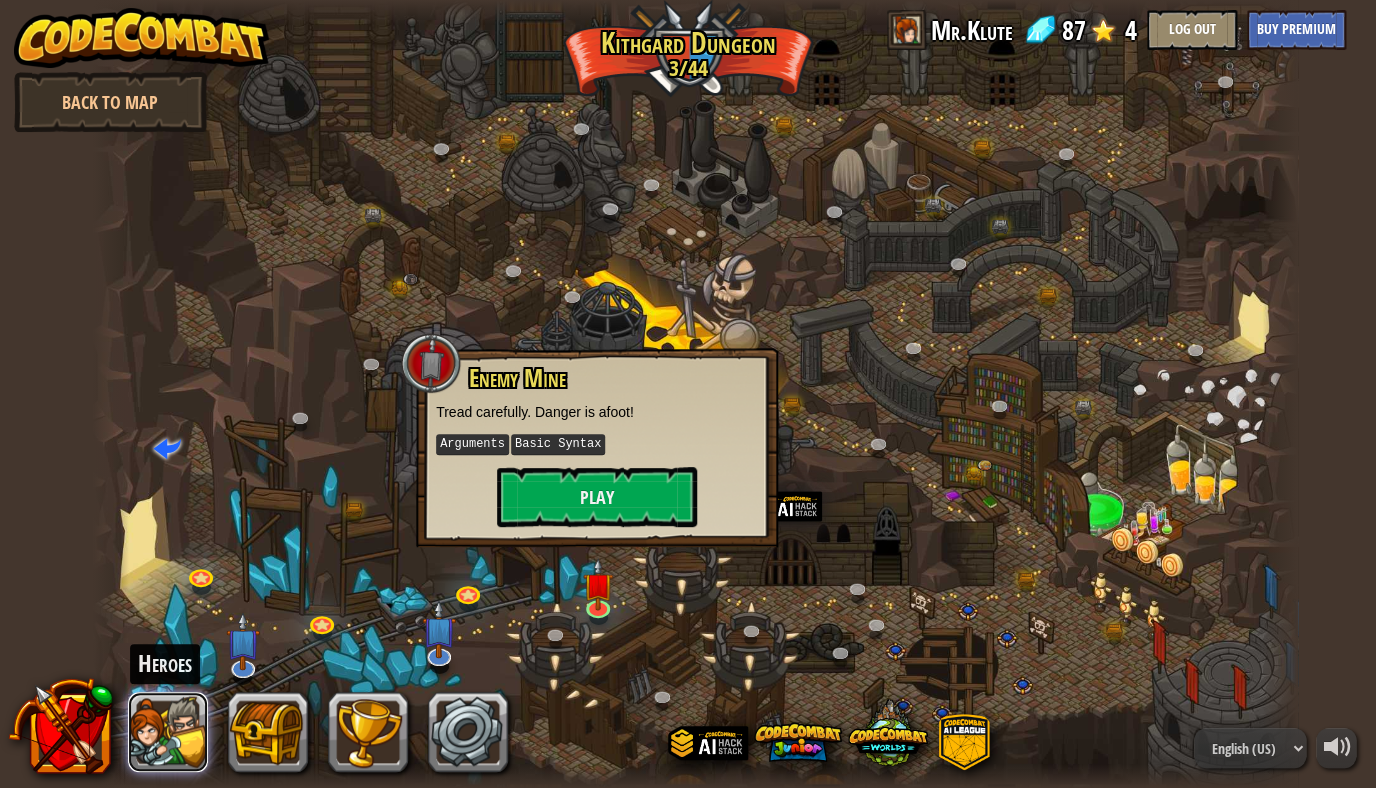 click at bounding box center (168, 732) 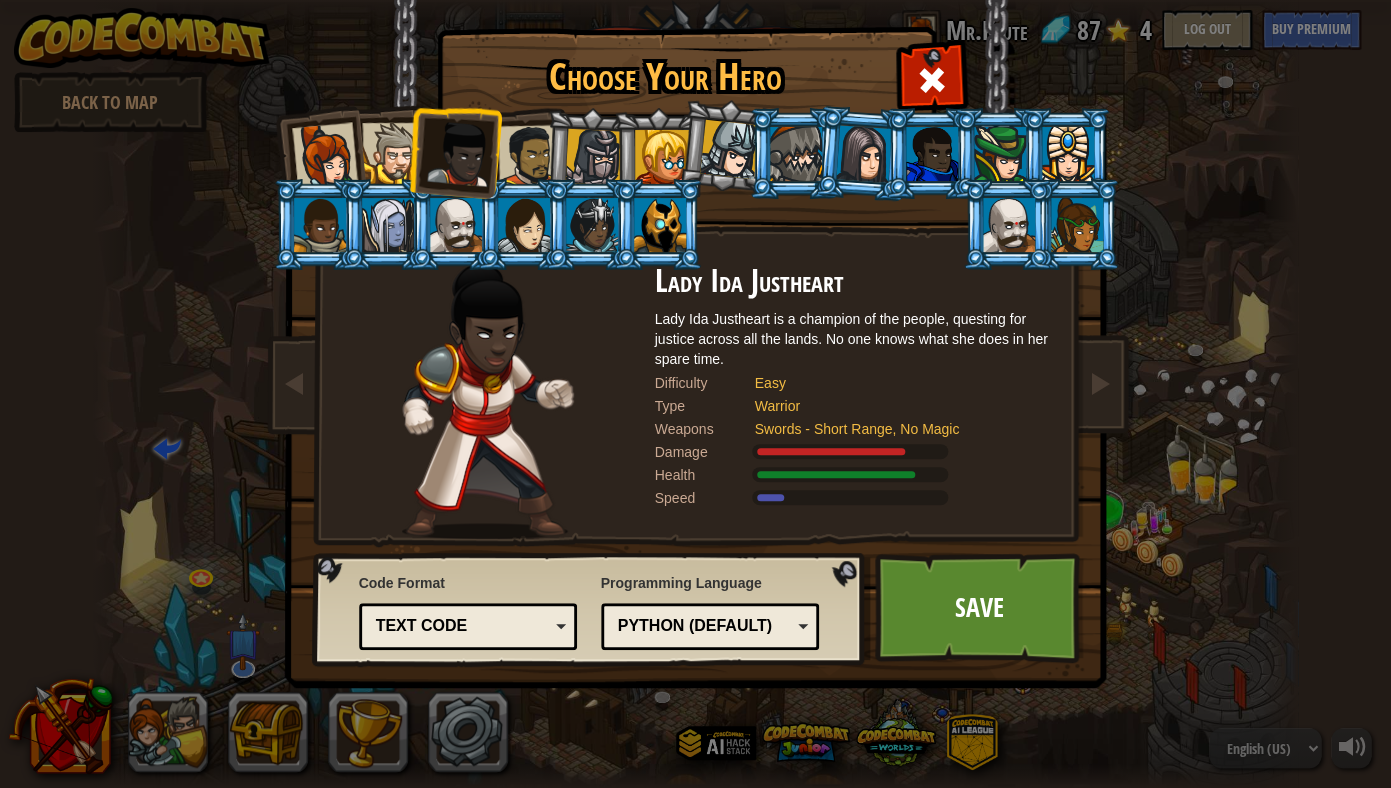 click at bounding box center [1009, 225] 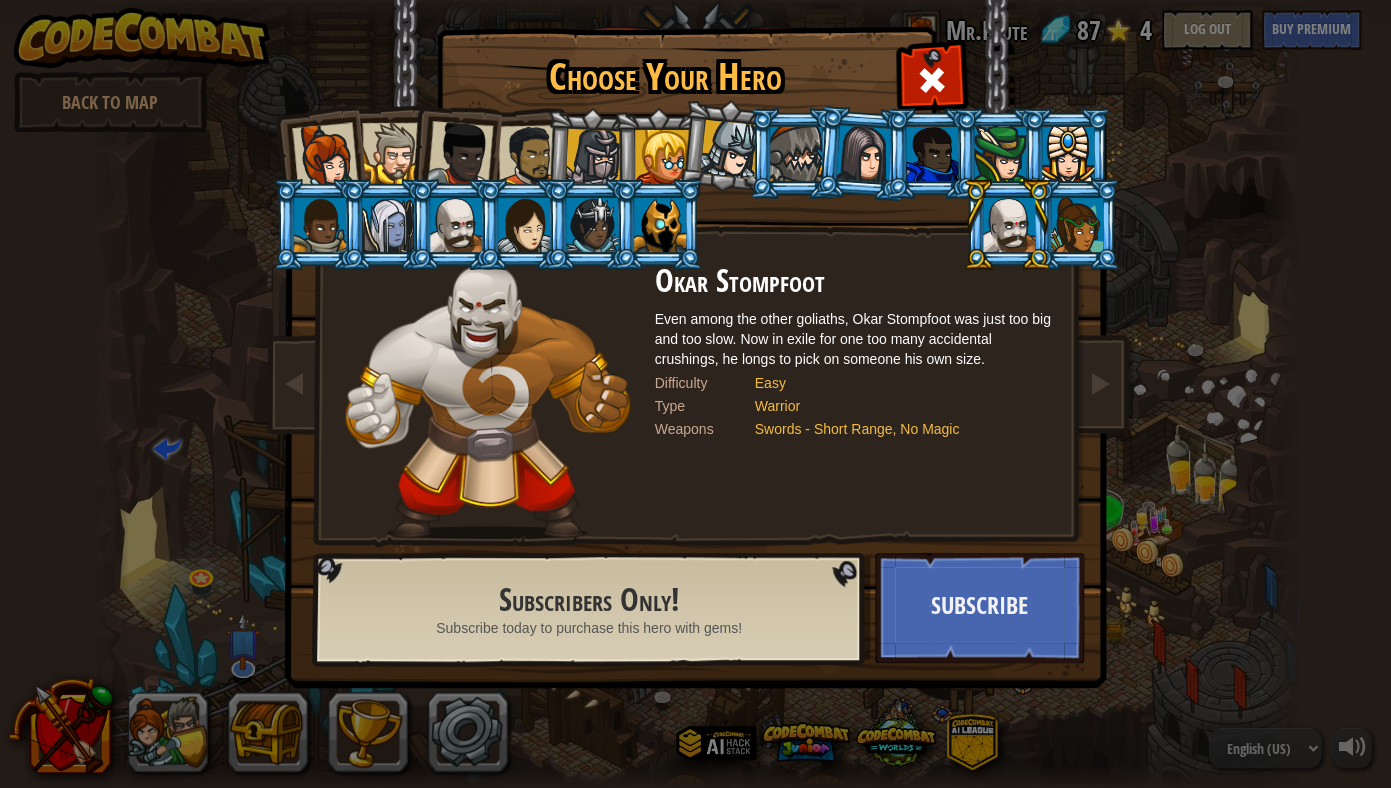 click at bounding box center (1077, 225) 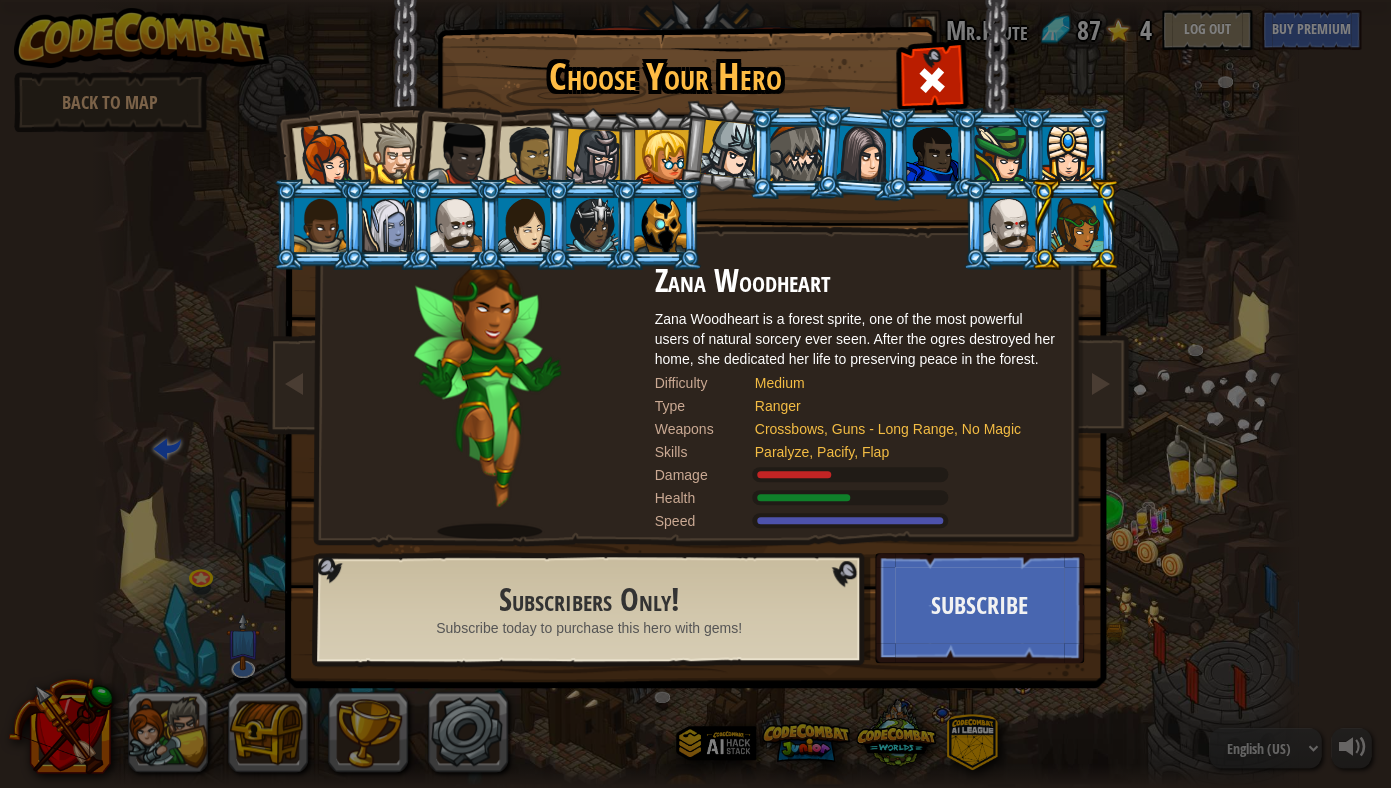 click at bounding box center [1075, 224] 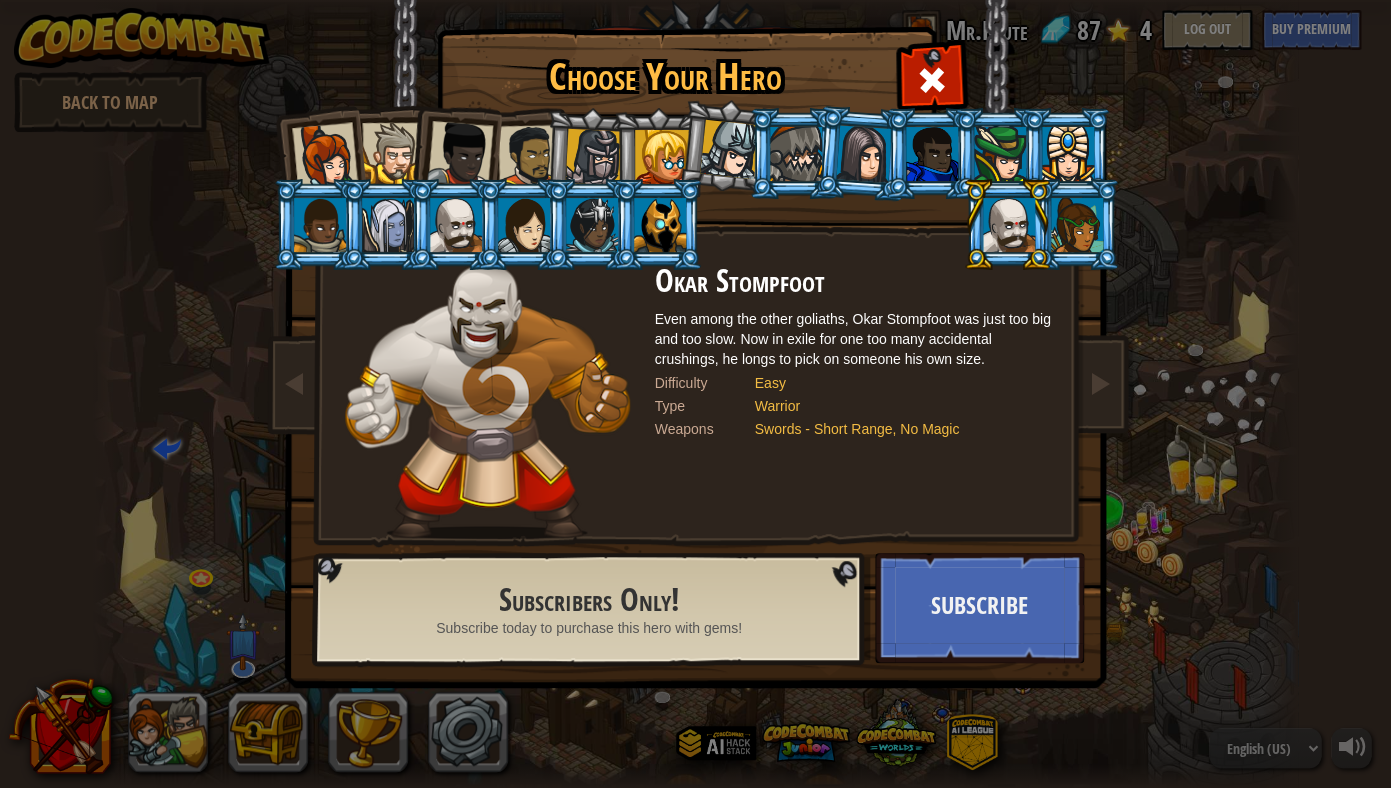 click at bounding box center [932, 154] 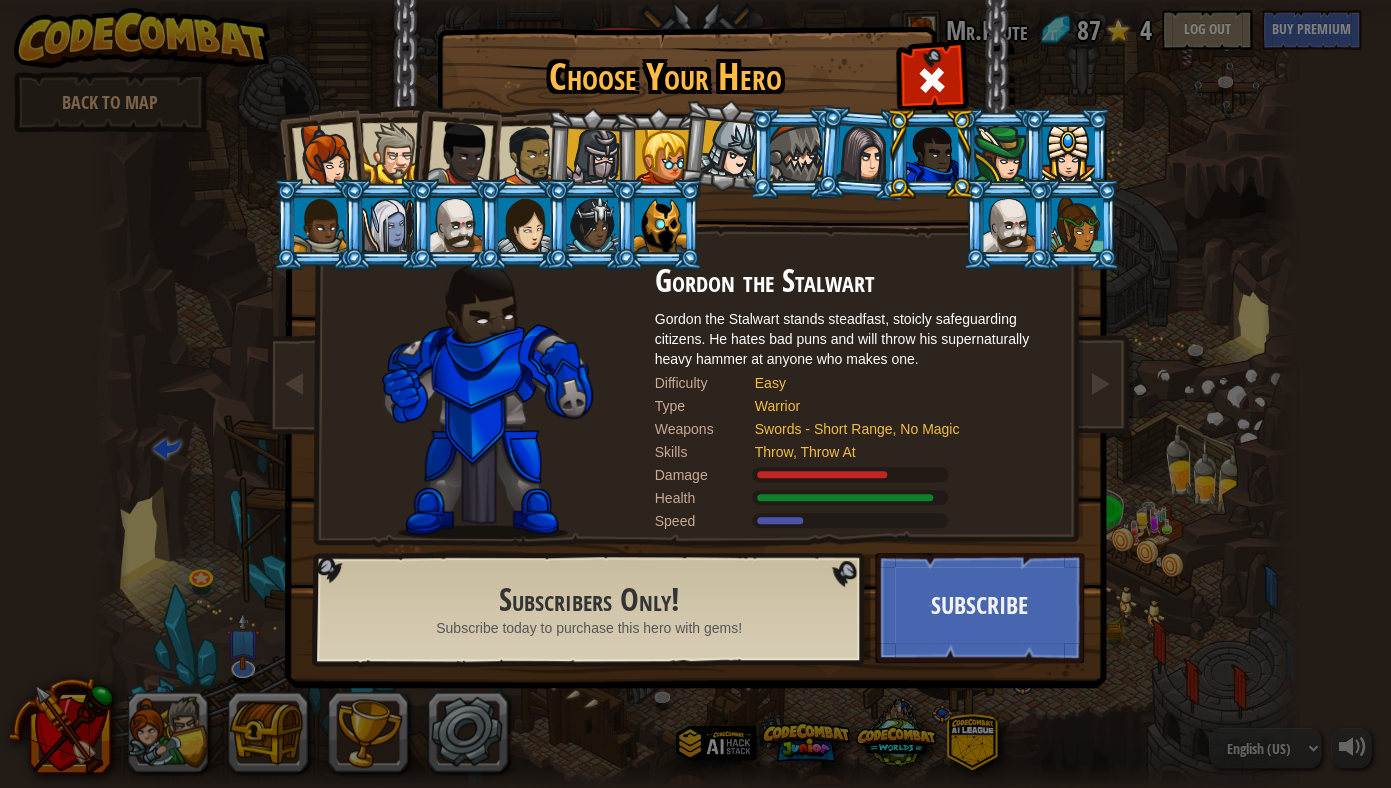 click at bounding box center [388, 225] 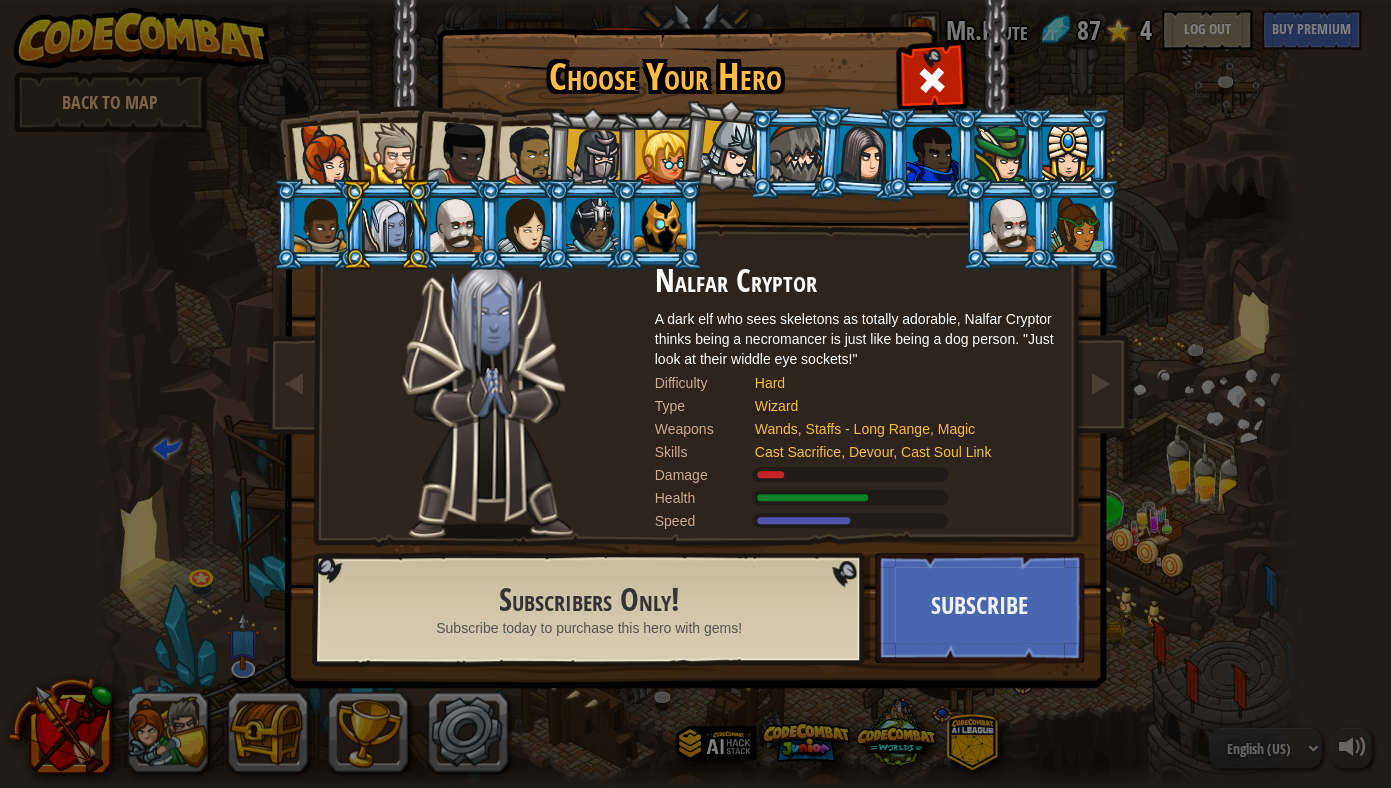 click at bounding box center (320, 225) 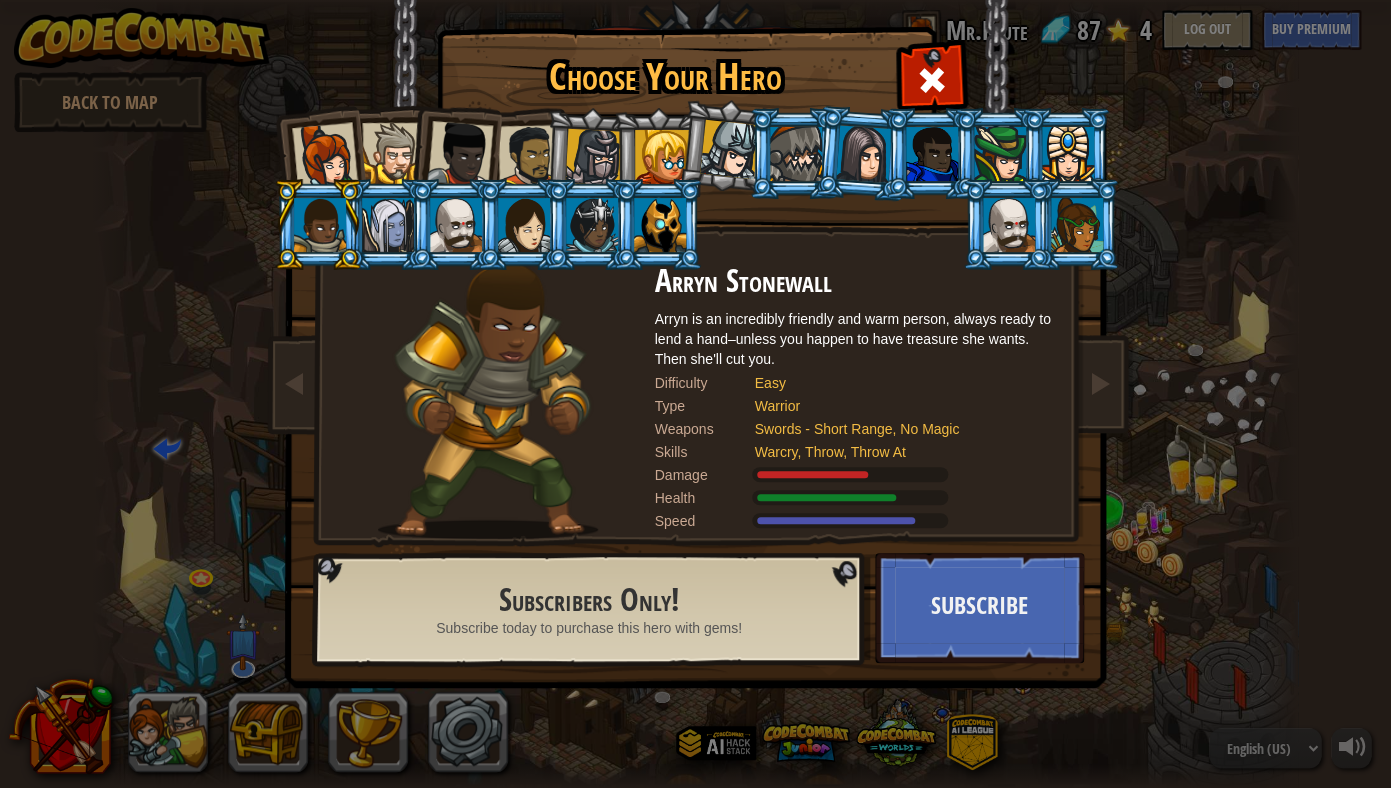 click at bounding box center [660, 225] 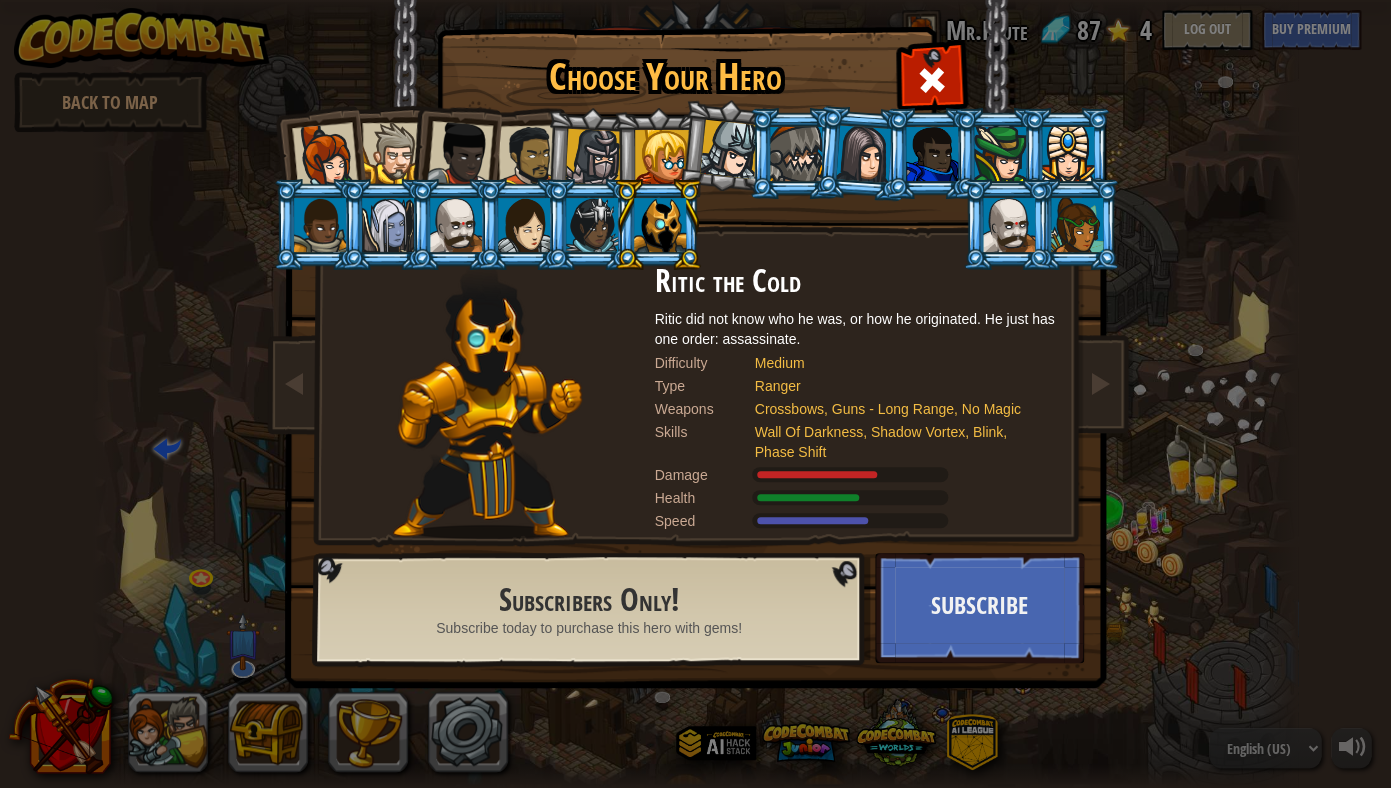 click at bounding box center [456, 225] 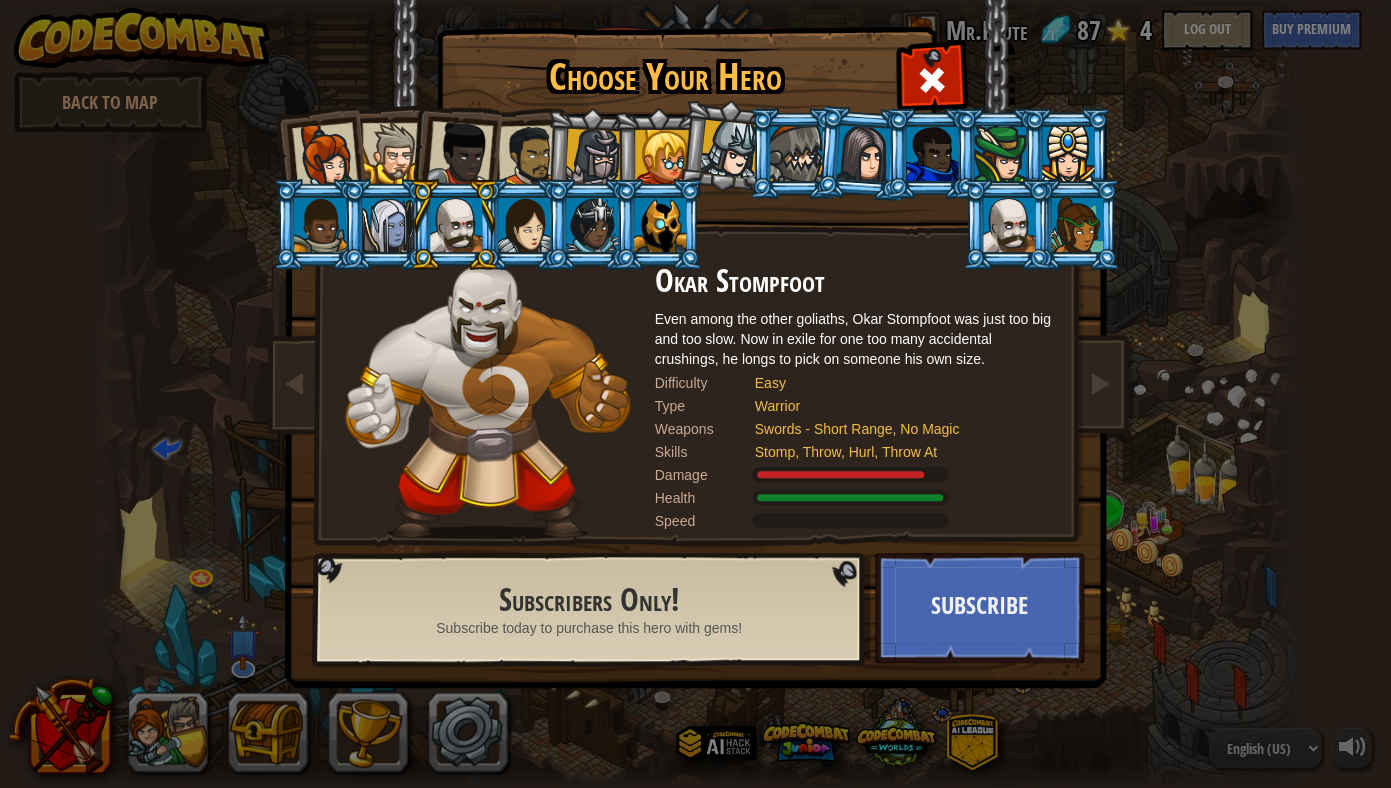click at bounding box center [1007, 224] 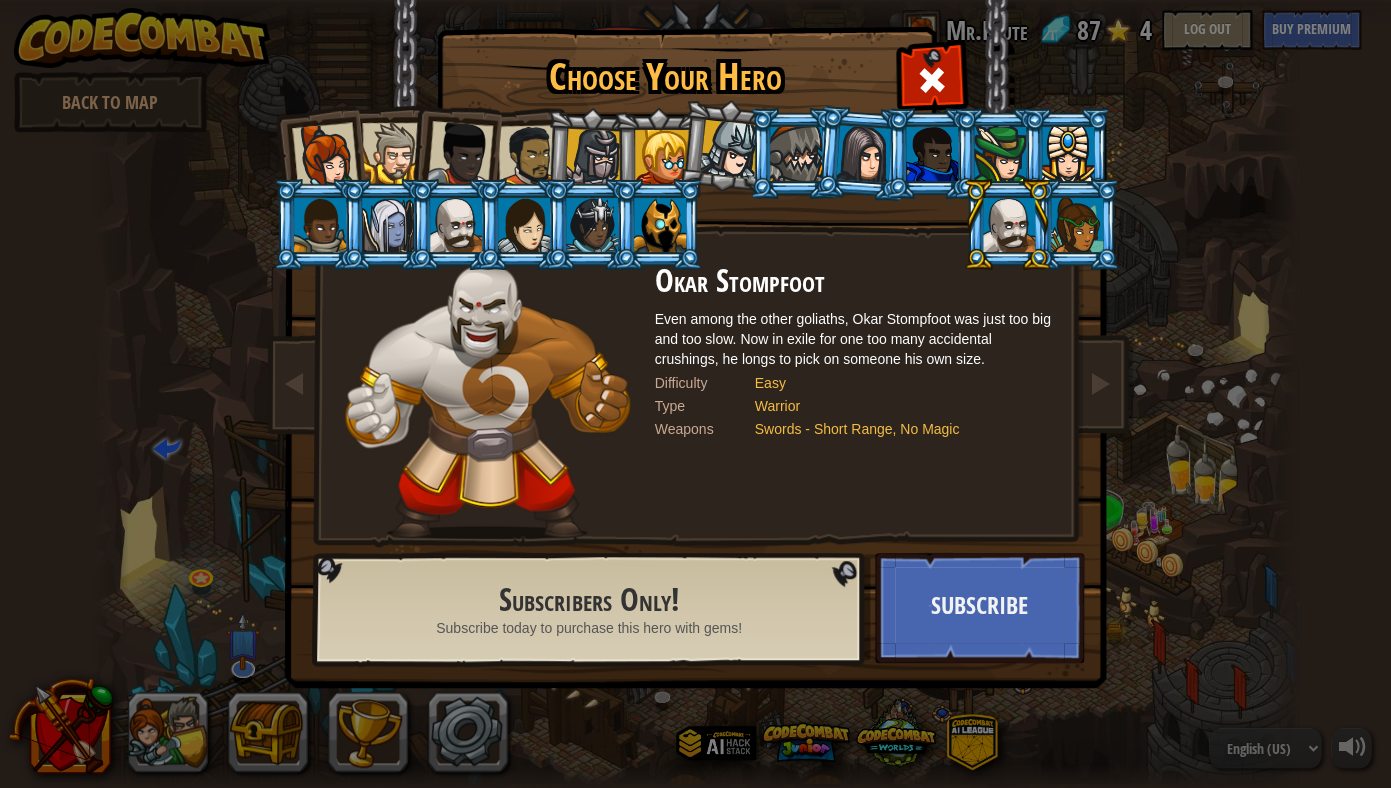 click at bounding box center [456, 225] 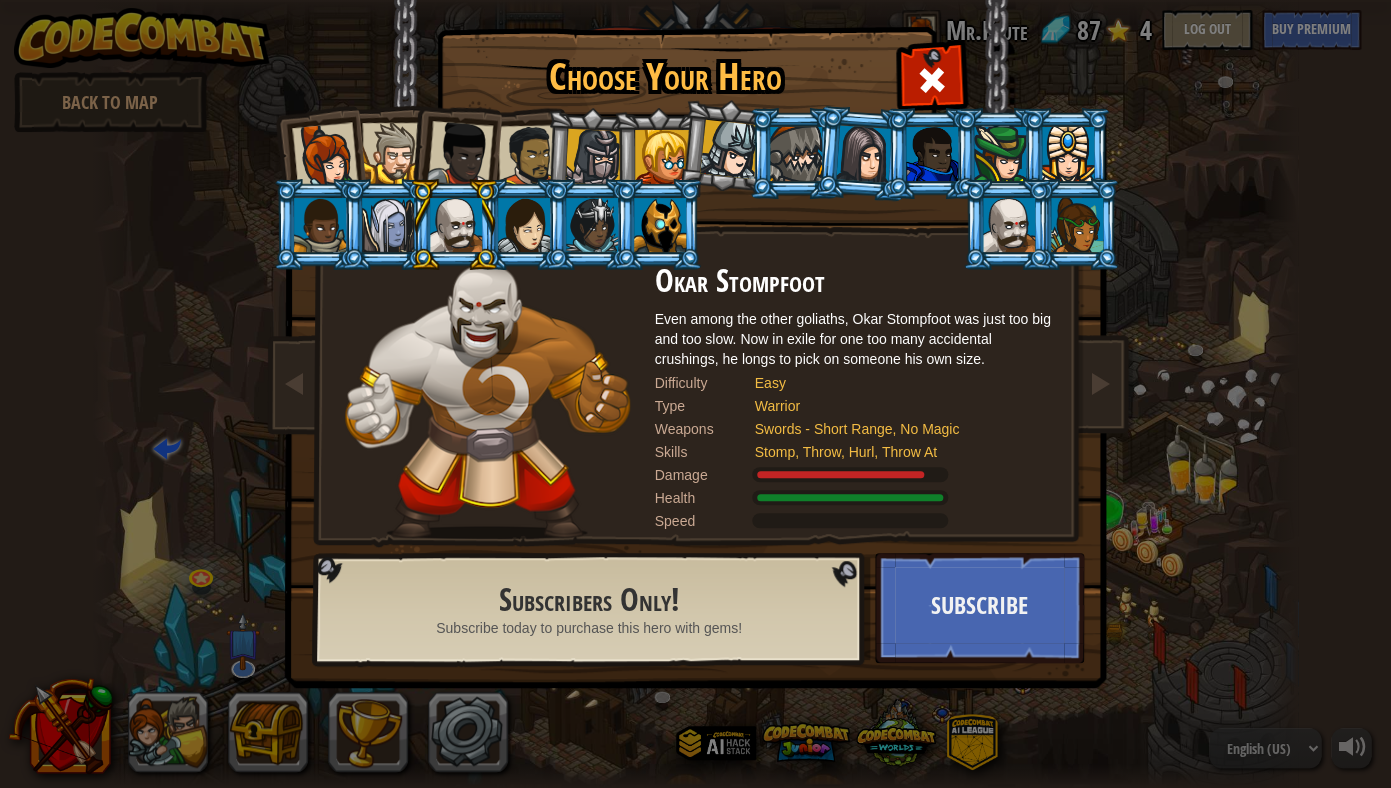 click at bounding box center [662, 157] 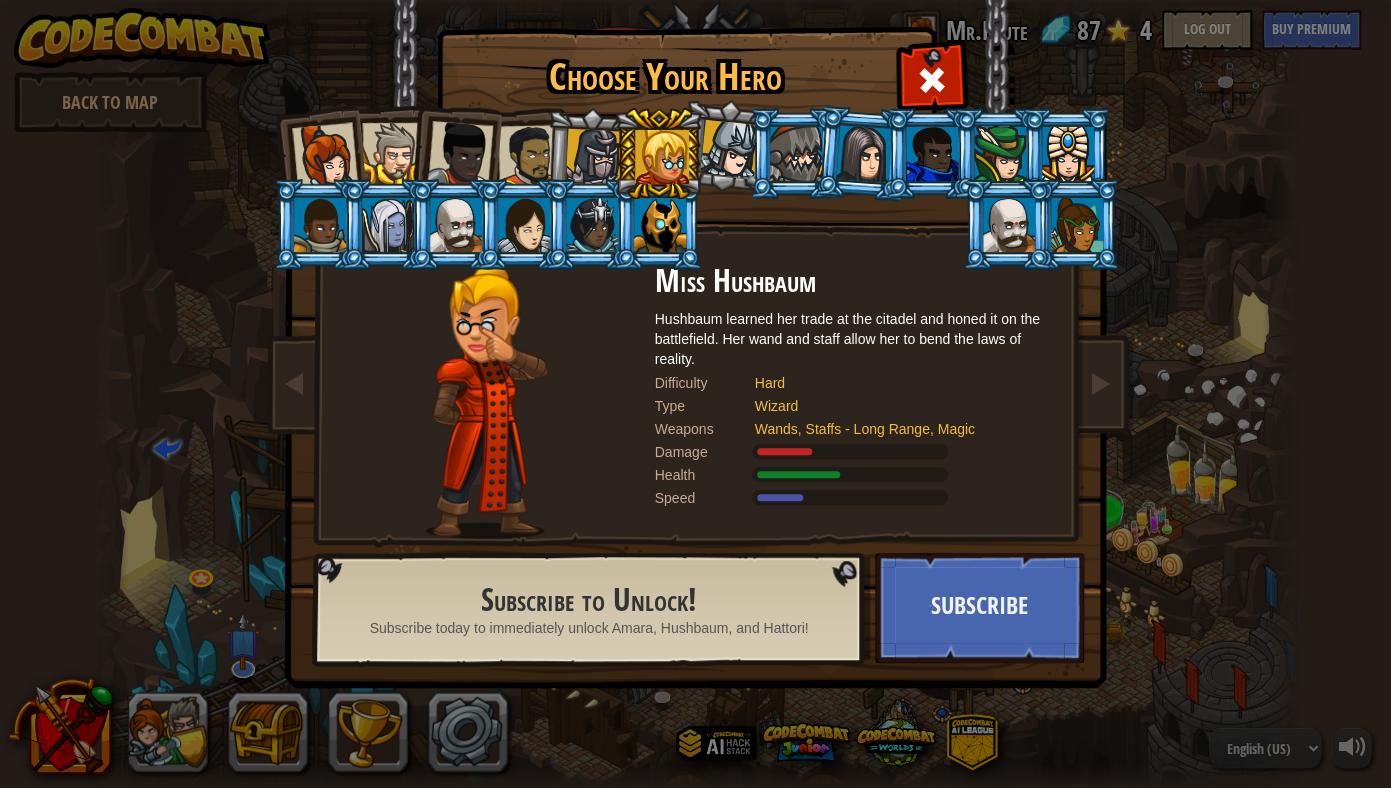 click at bounding box center [460, 154] 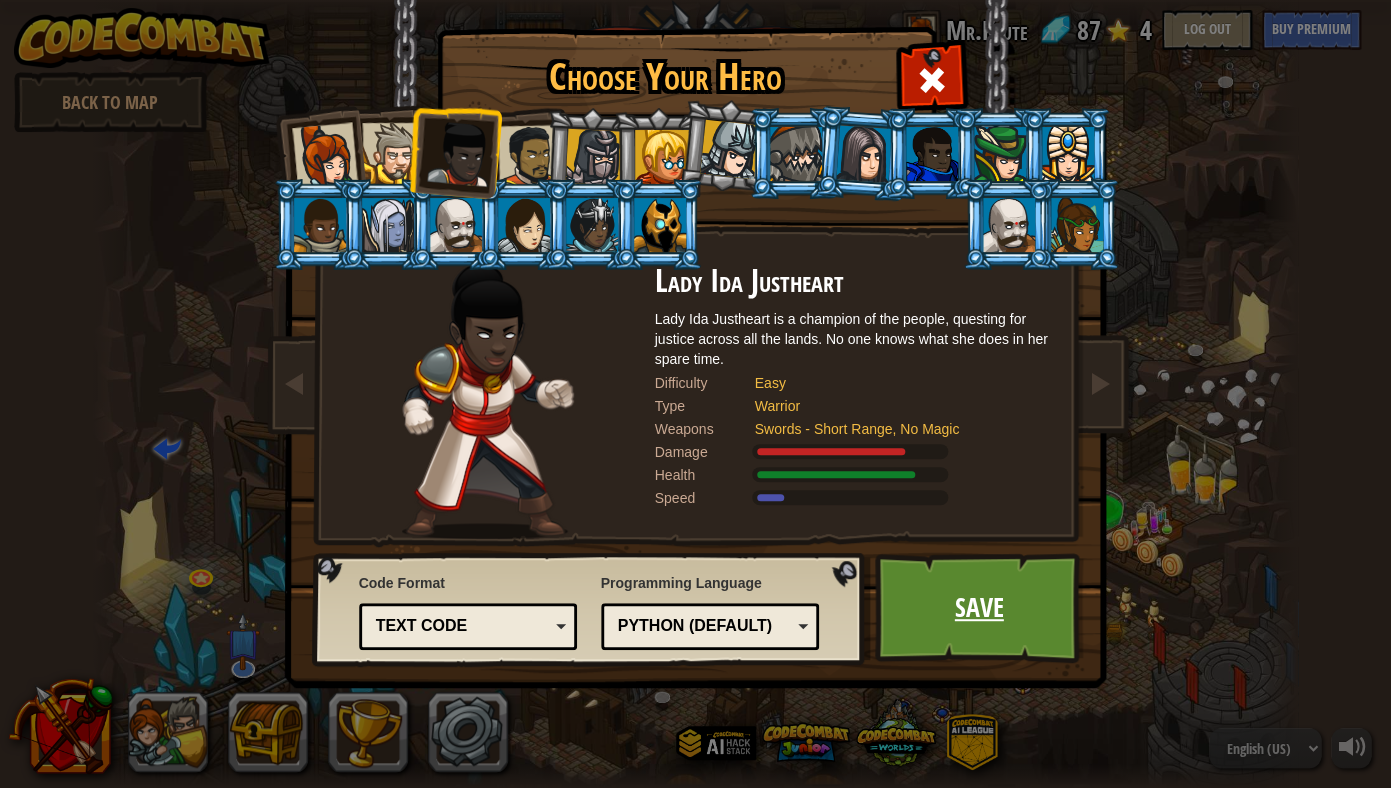 click on "Save" at bounding box center [979, 608] 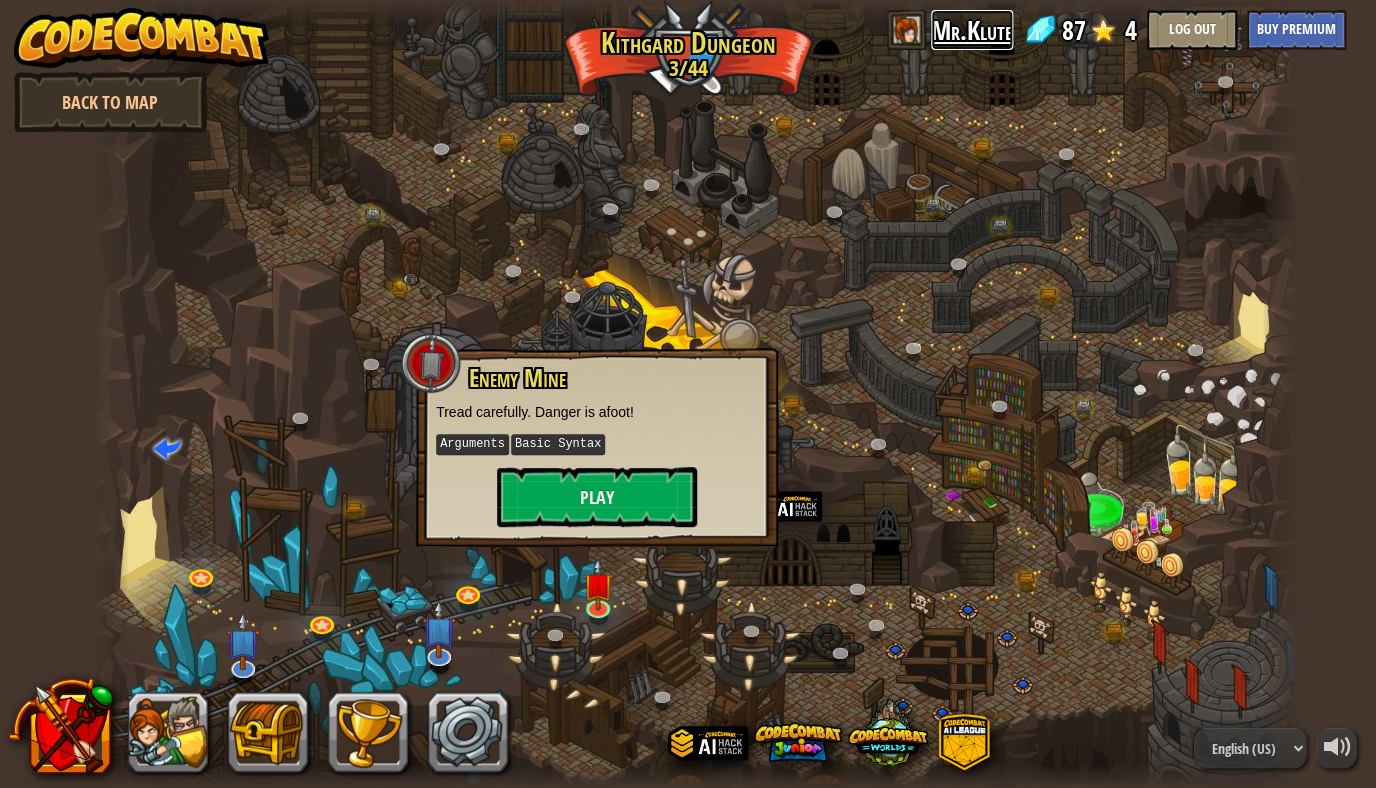 click on "Mr.Klute" at bounding box center (972, 30) 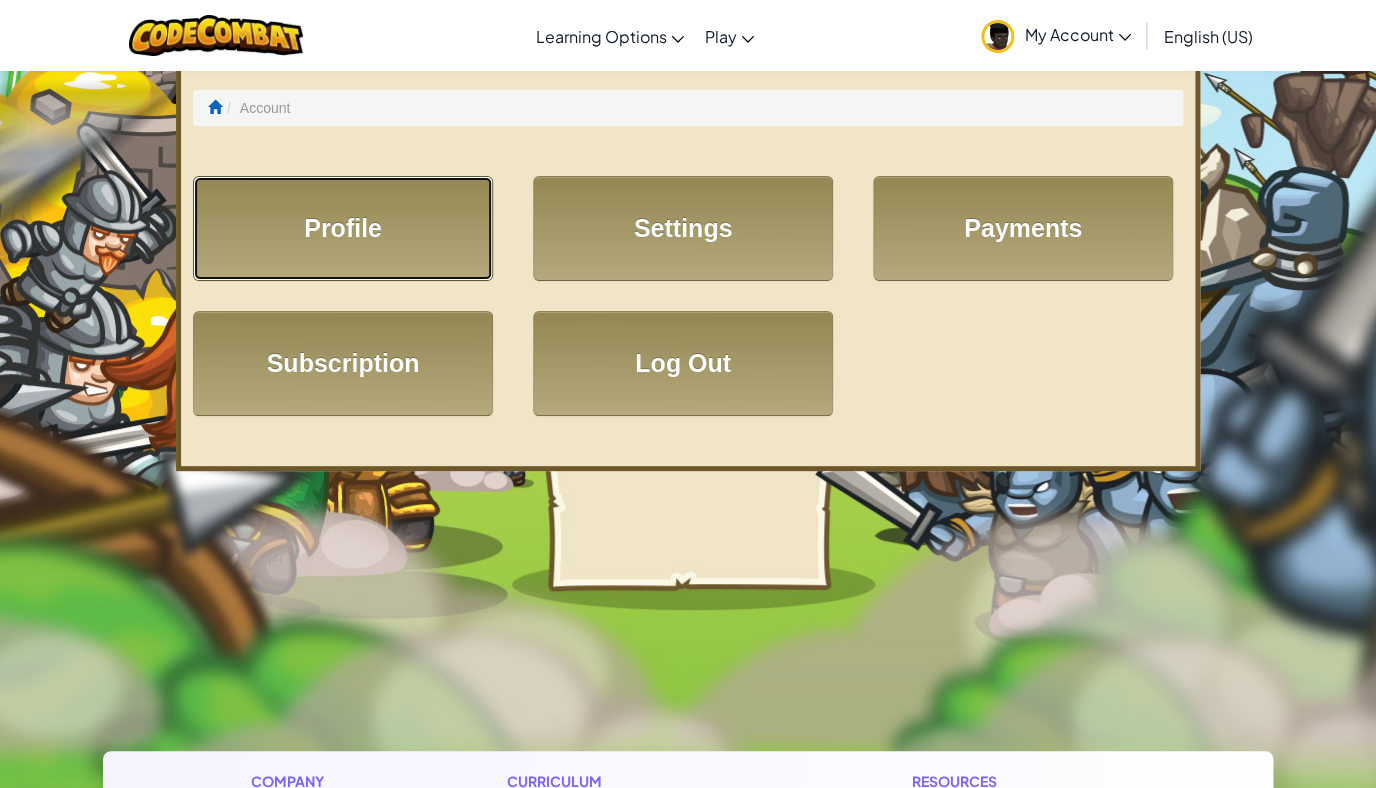 click on "Profile" at bounding box center [343, 228] 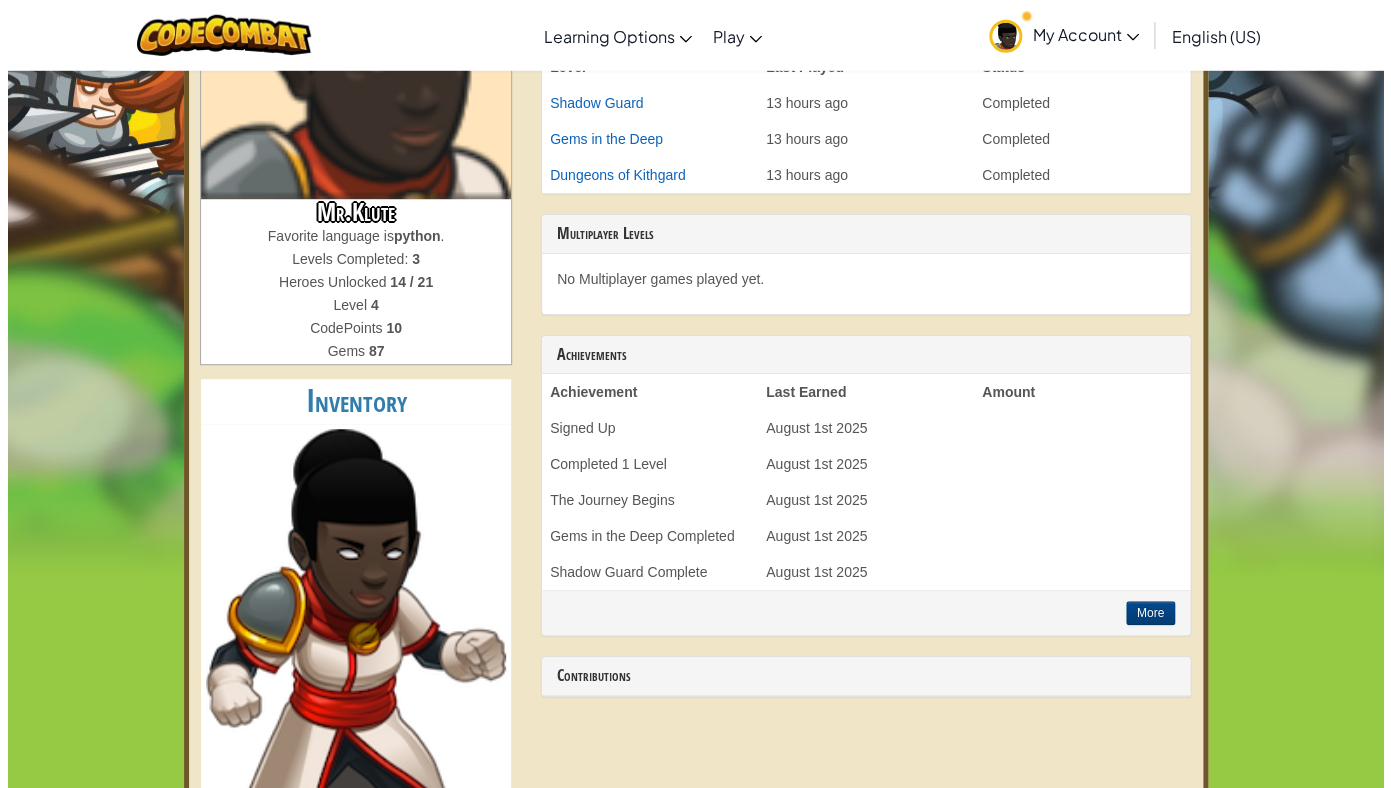 scroll, scrollTop: 0, scrollLeft: 0, axis: both 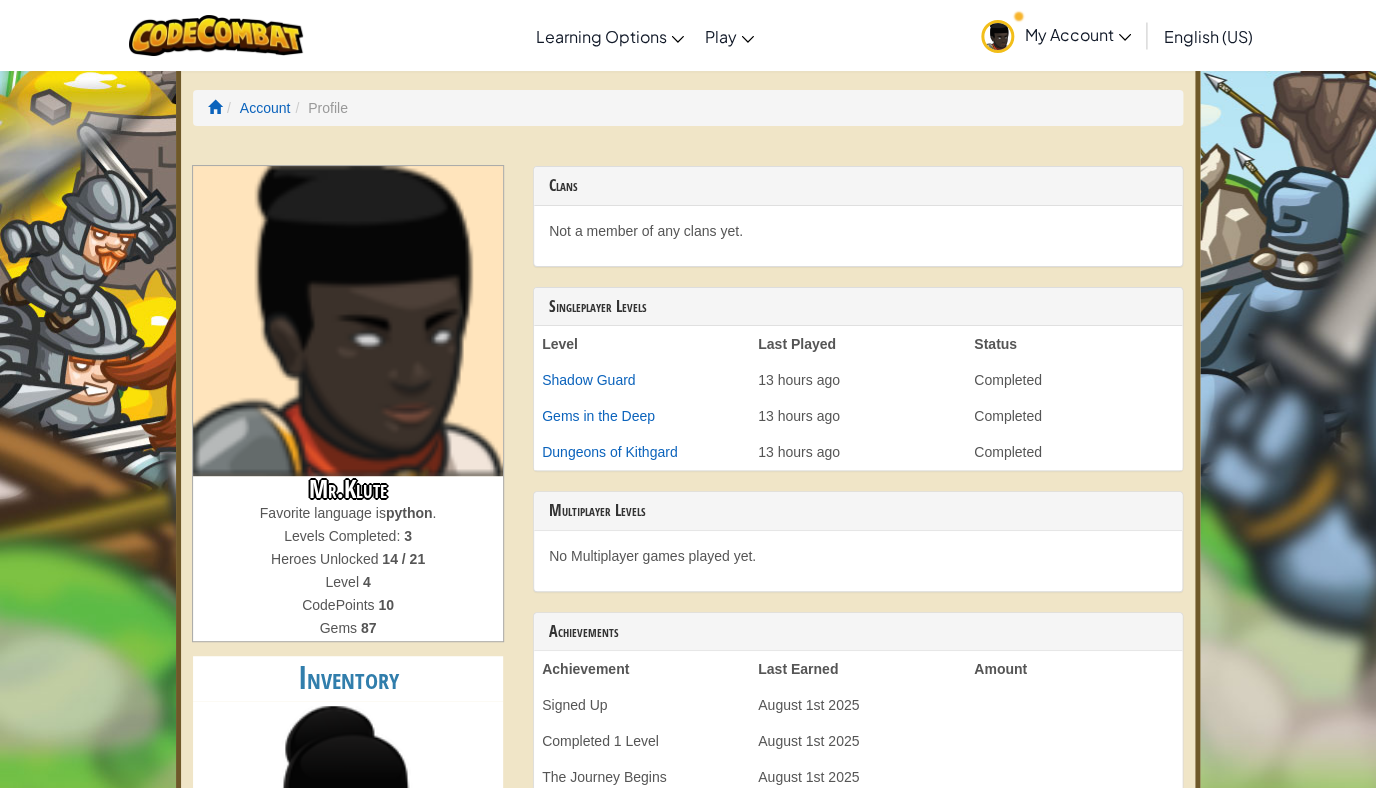 click on "Account" at bounding box center [256, 108] 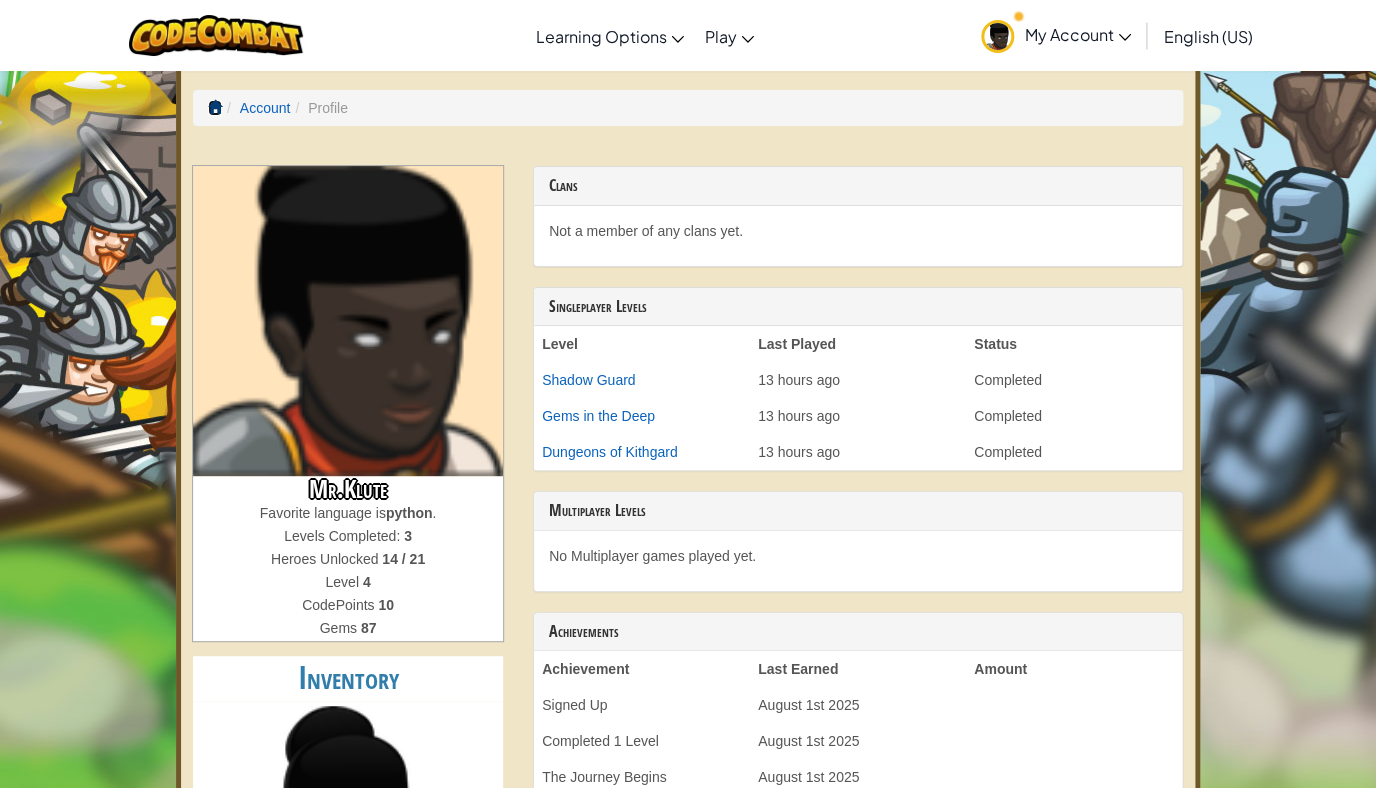 click at bounding box center [215, 107] 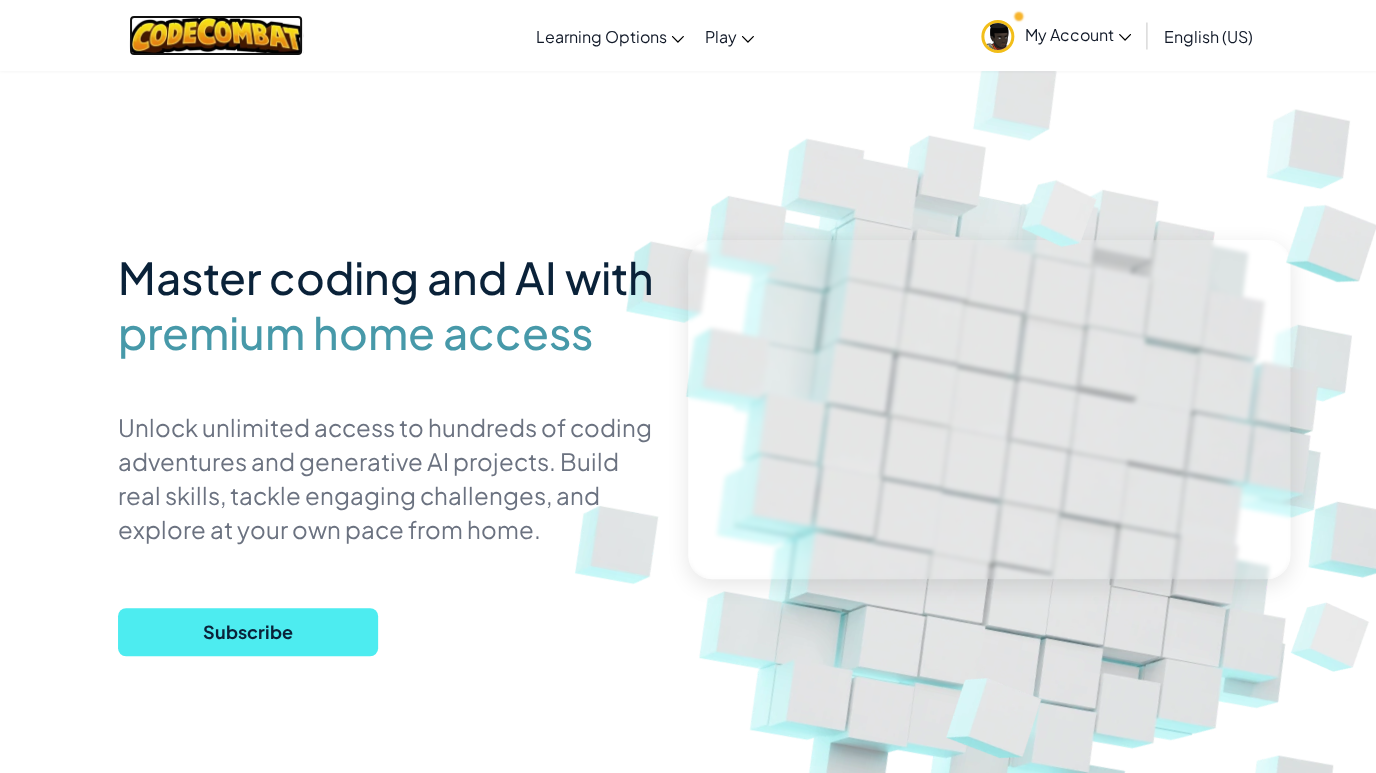 click at bounding box center [216, 35] 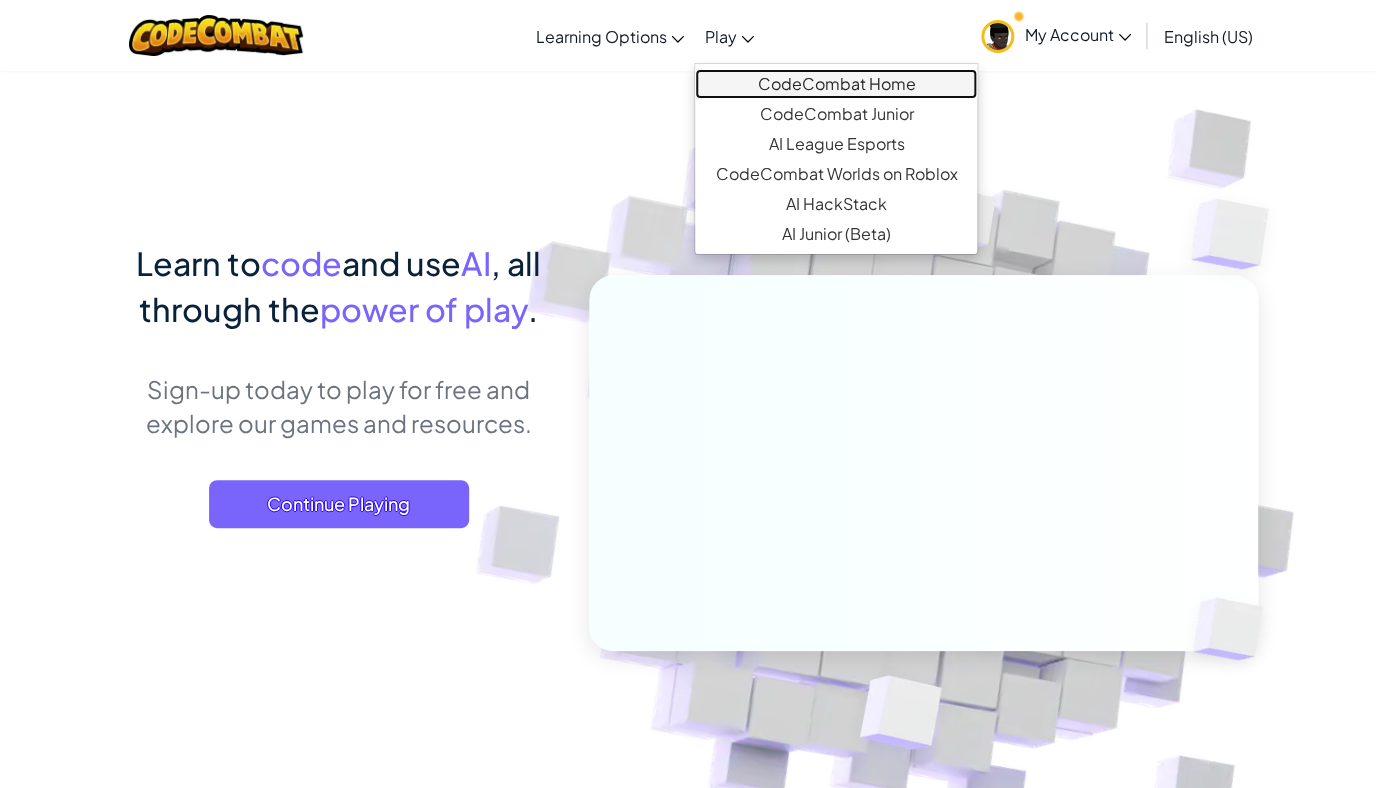 click on "CodeCombat Home" at bounding box center (836, 84) 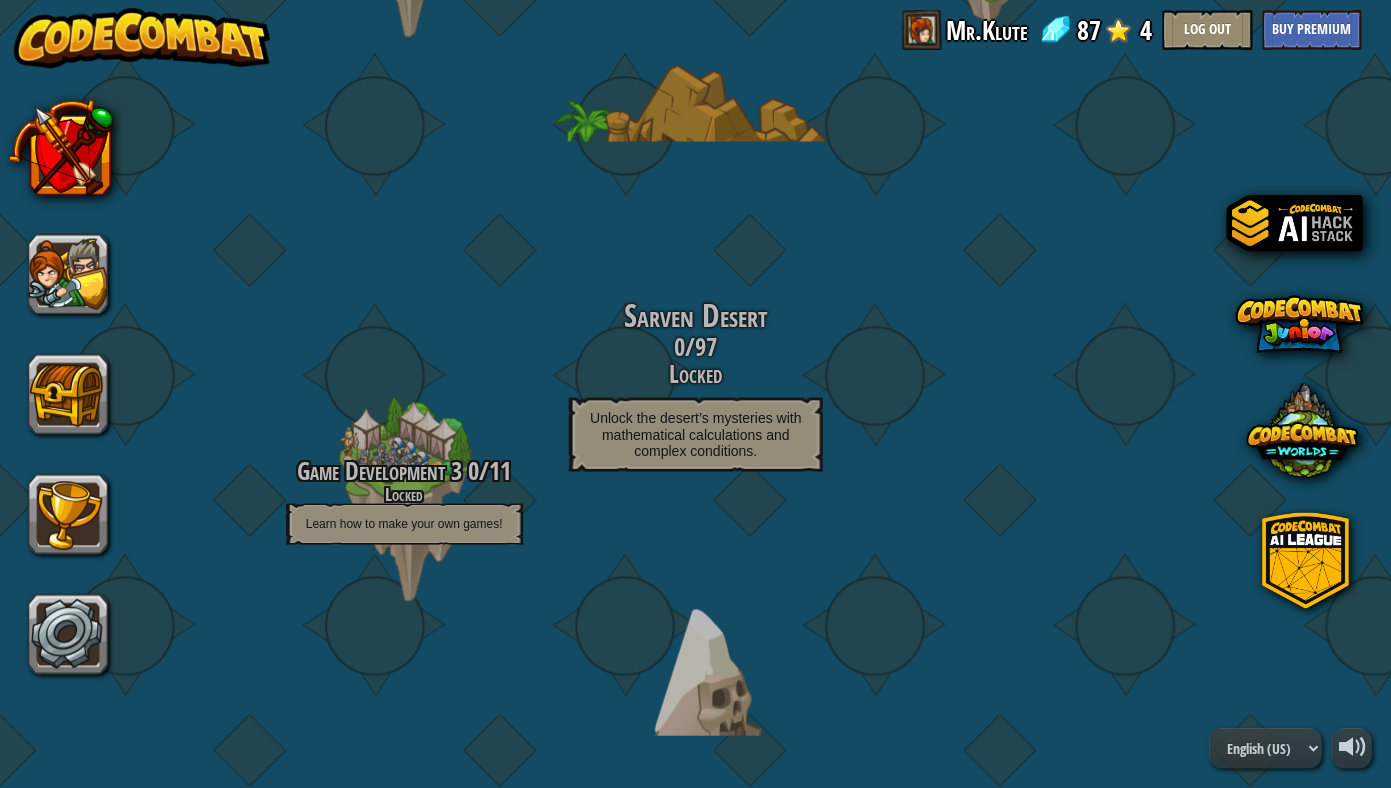 scroll, scrollTop: 0, scrollLeft: 0, axis: both 